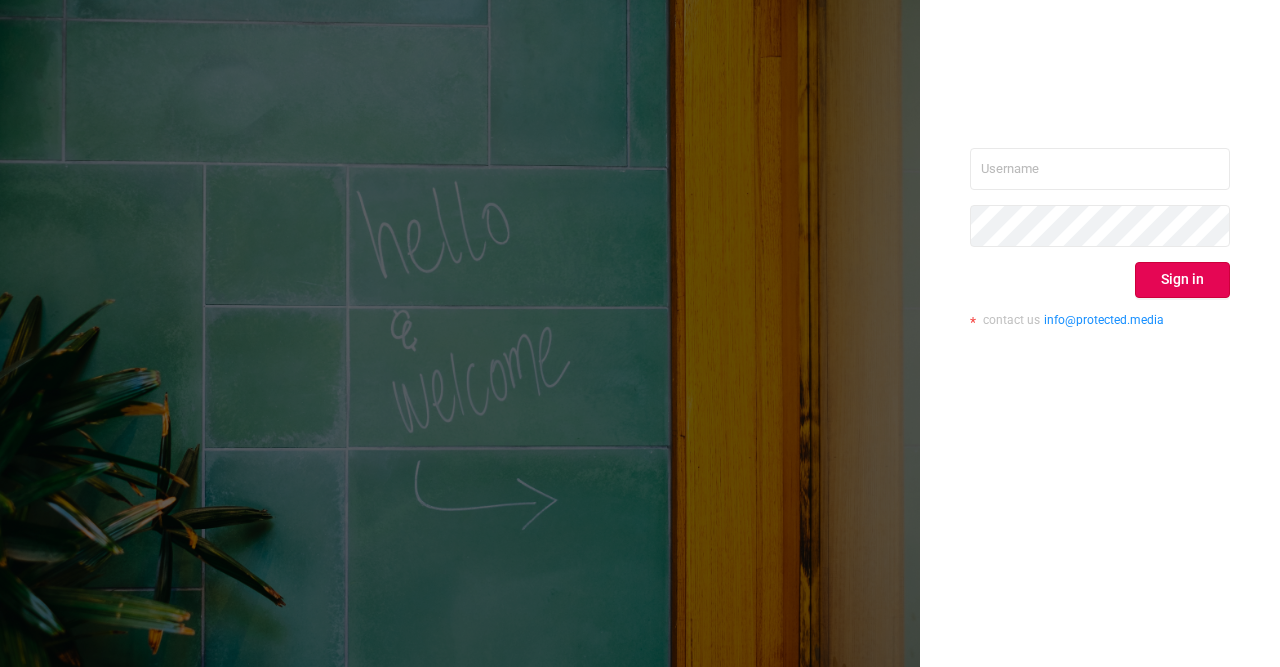 click at bounding box center (1100, 169) 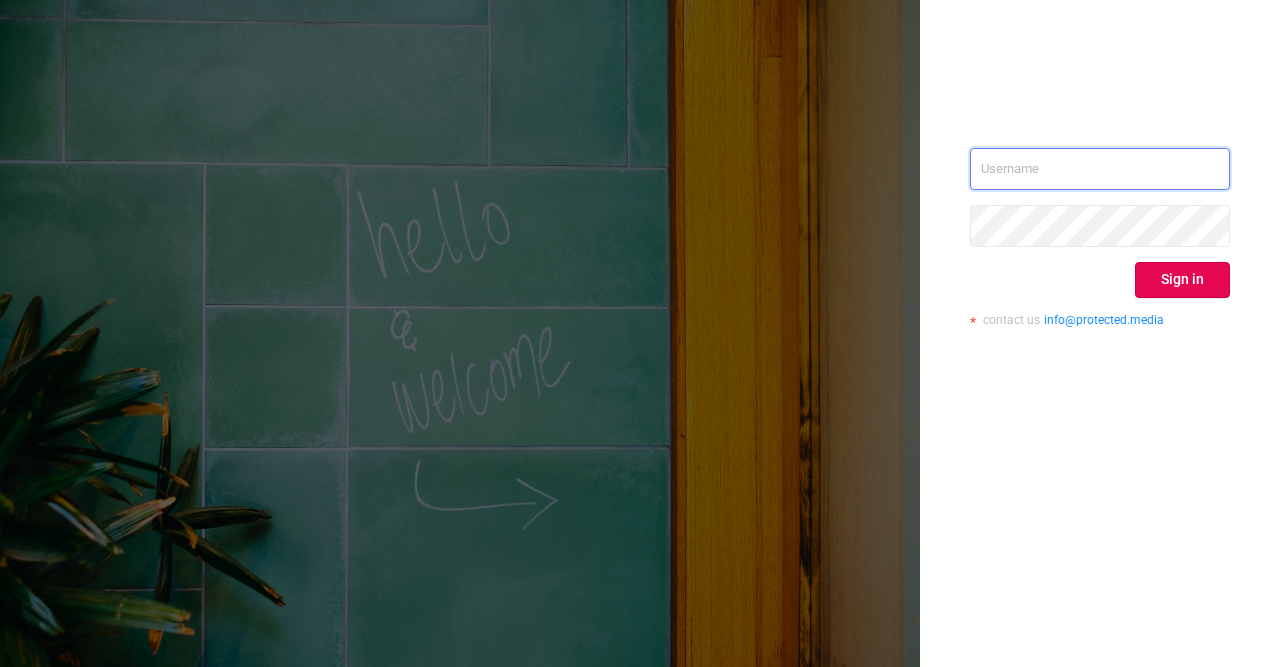 paste on "sheron@test.com" 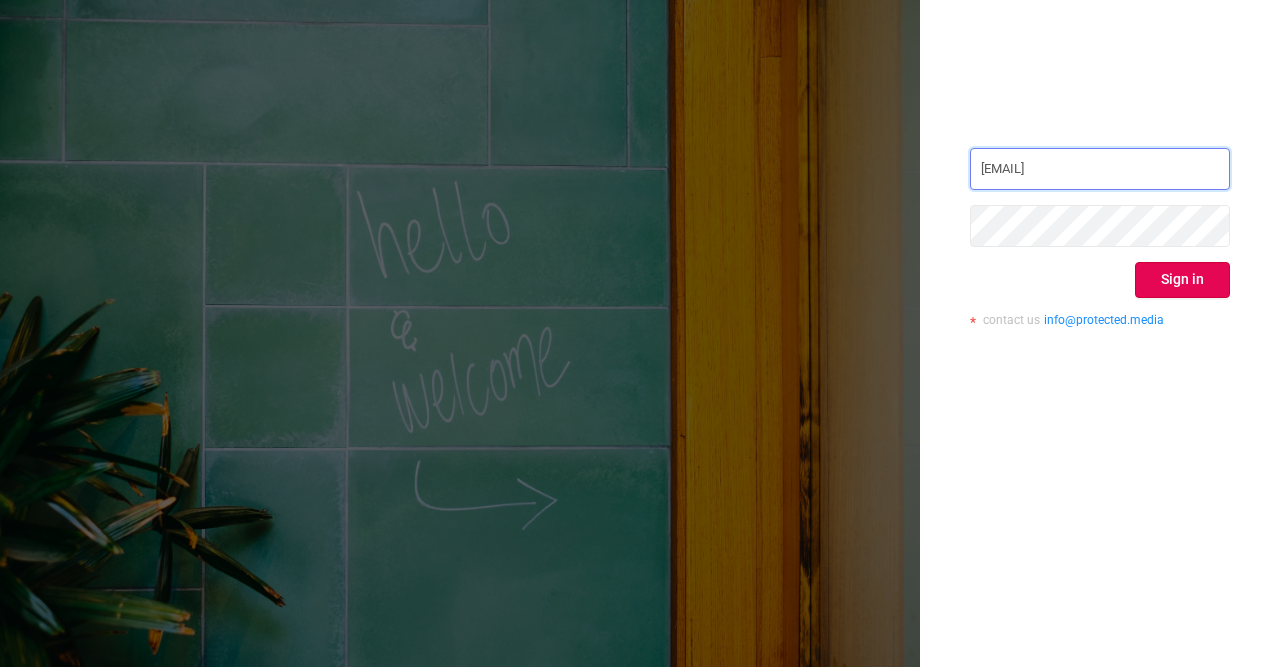type on "sheron@test.com" 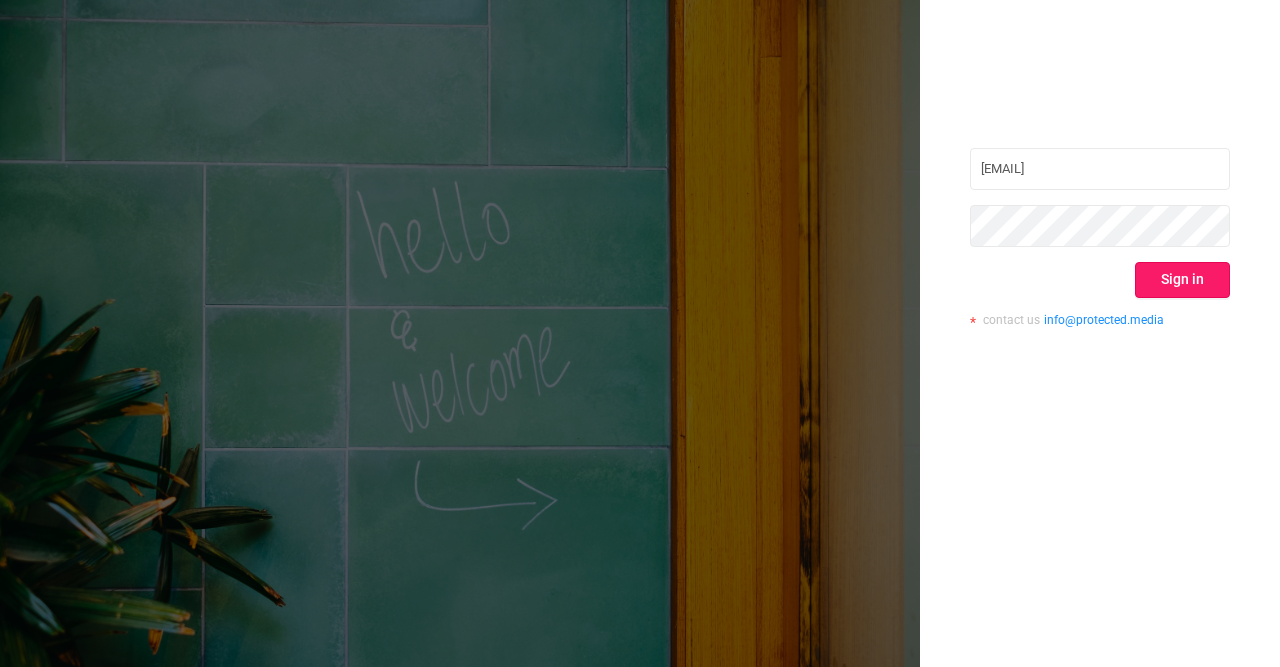 click on "Sign in" at bounding box center [1182, 280] 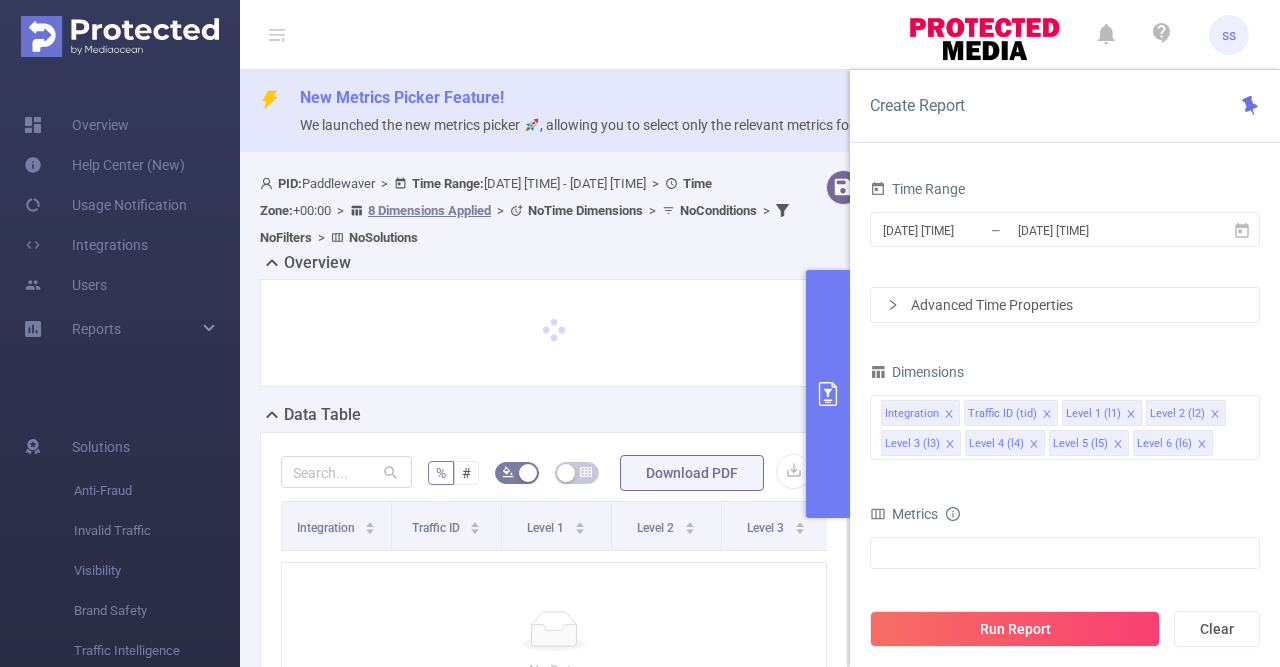 click 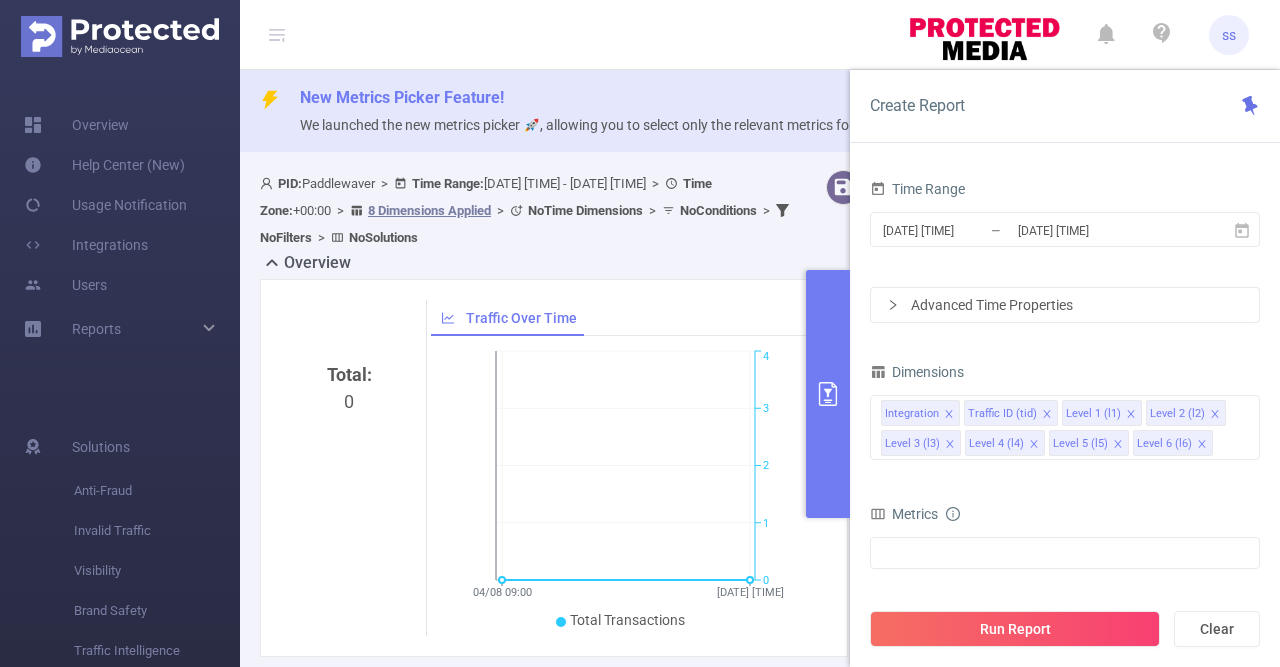click 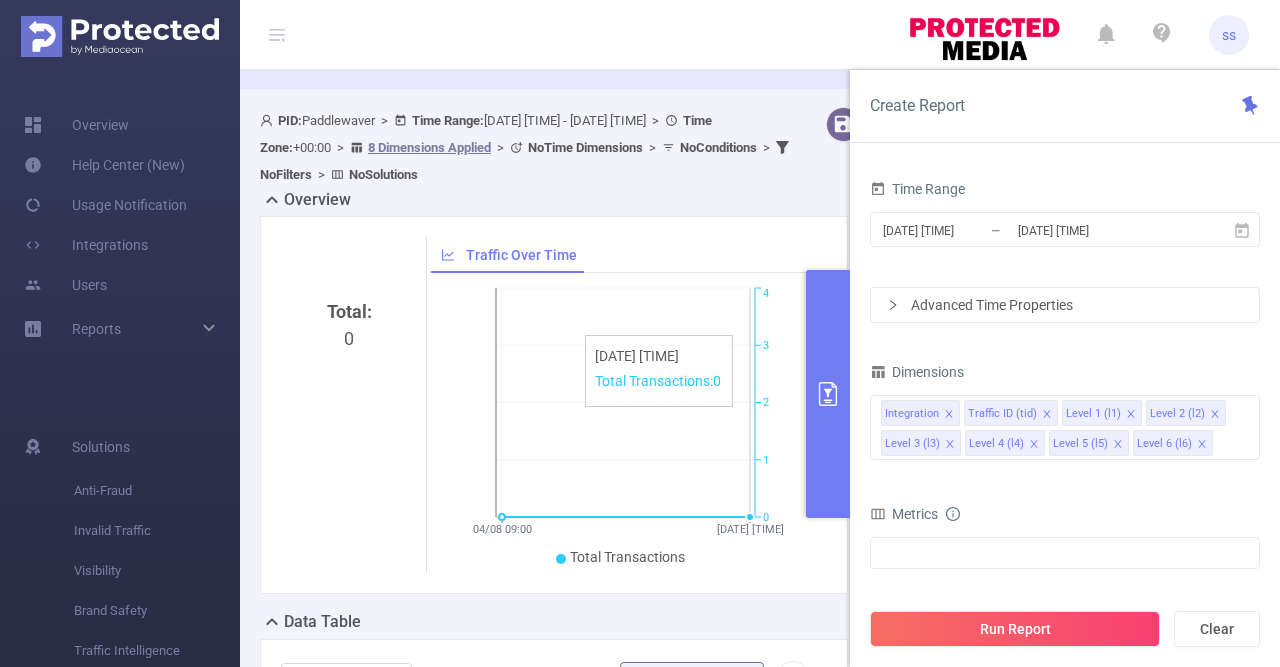 scroll, scrollTop: 0, scrollLeft: 0, axis: both 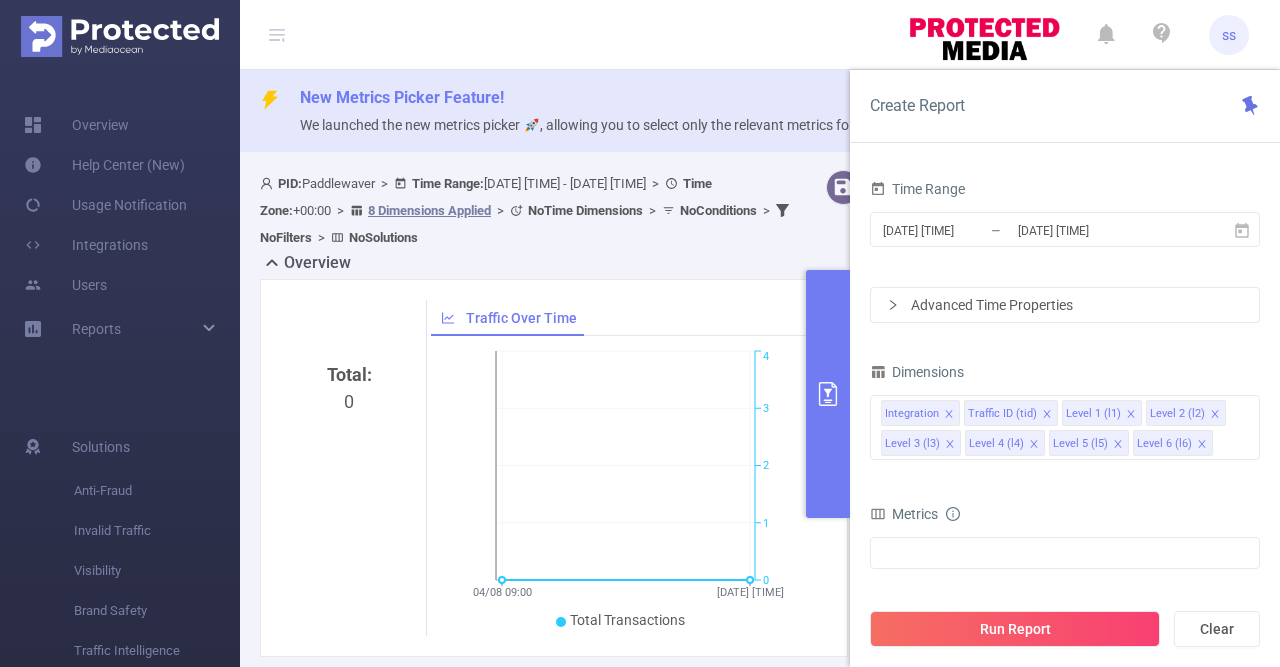 click at bounding box center (828, 394) 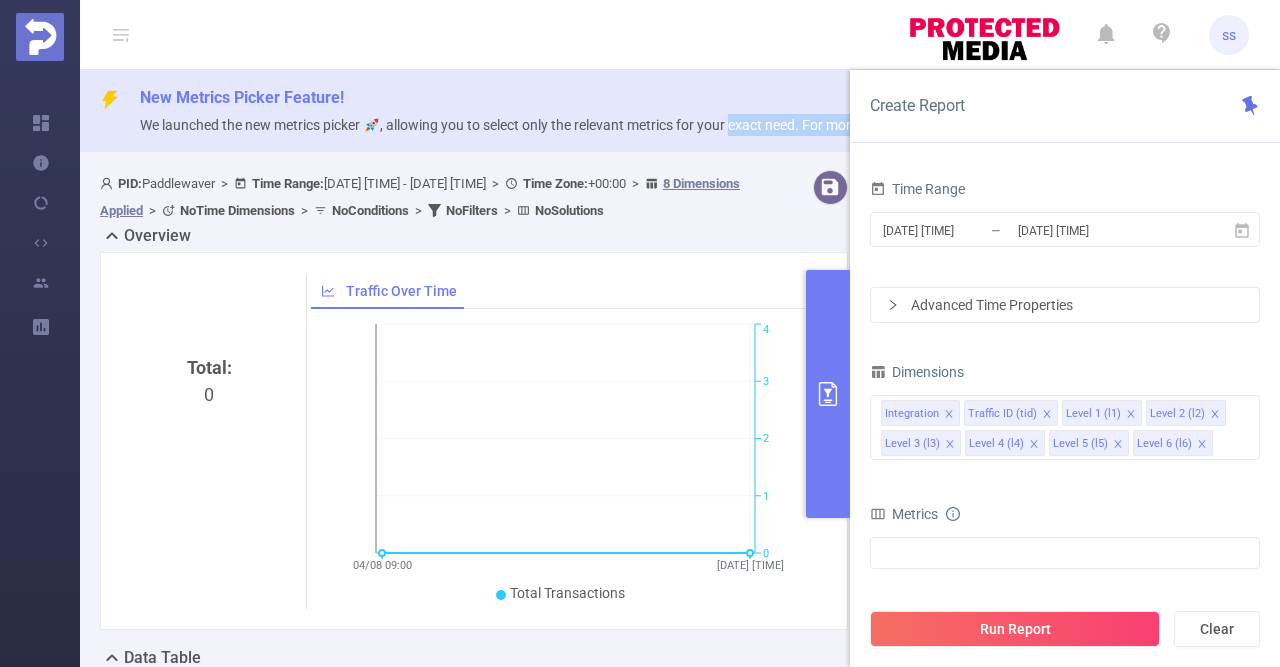 drag, startPoint x: 739, startPoint y: 123, endPoint x: 941, endPoint y: 117, distance: 202.0891 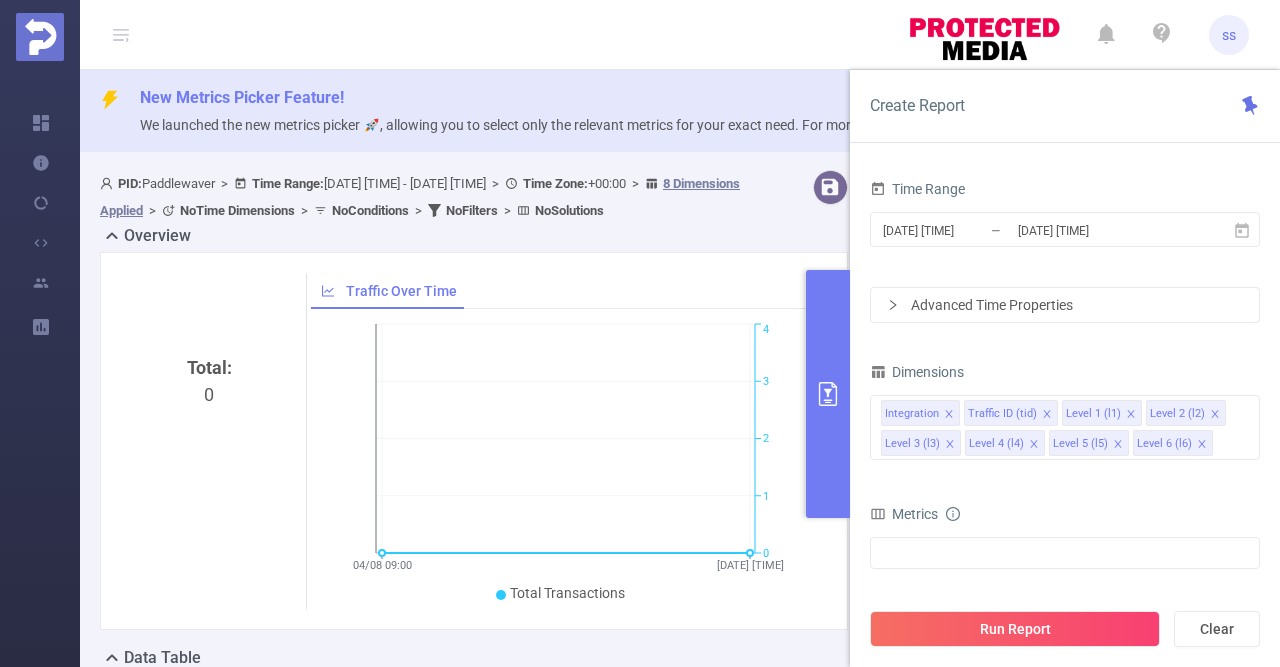 click at bounding box center (828, 394) 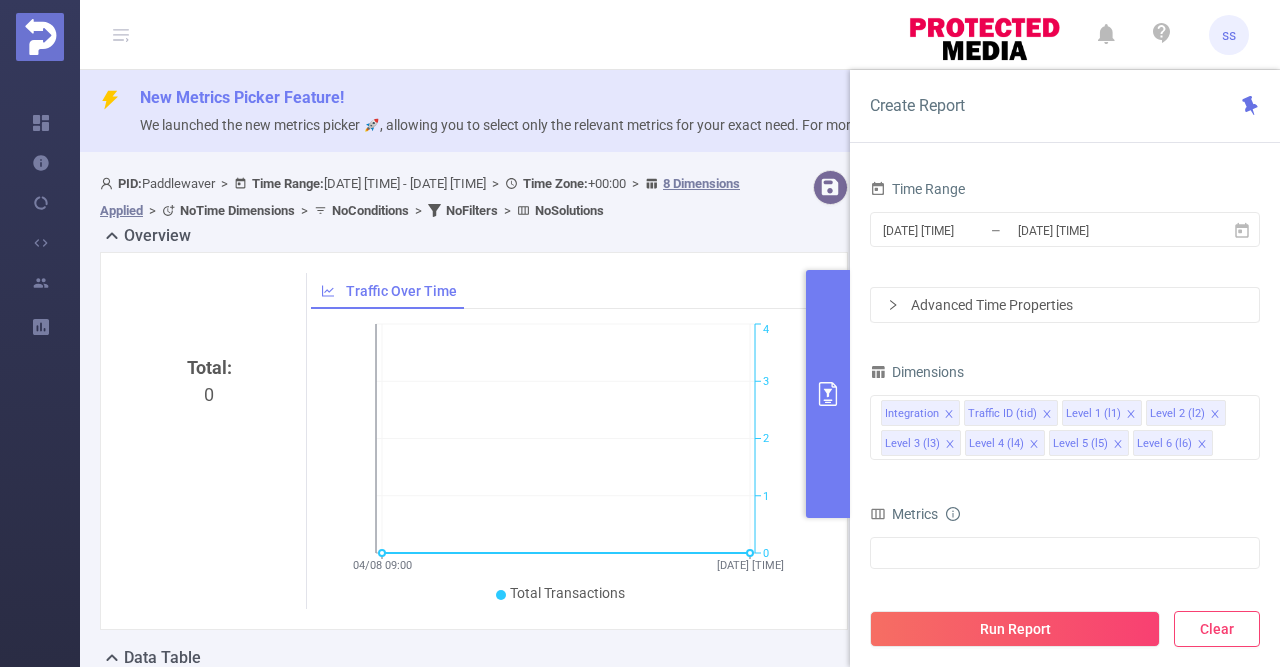 click on "Clear" at bounding box center [1217, 629] 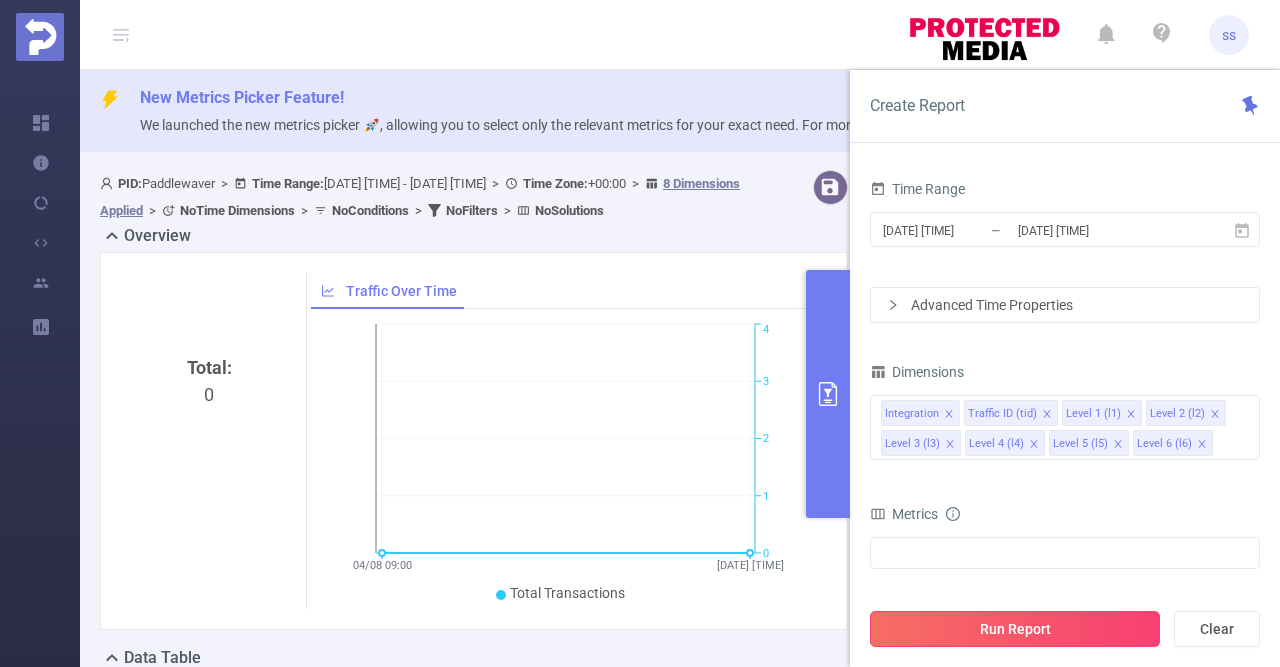 click on "Run Report" at bounding box center (1015, 629) 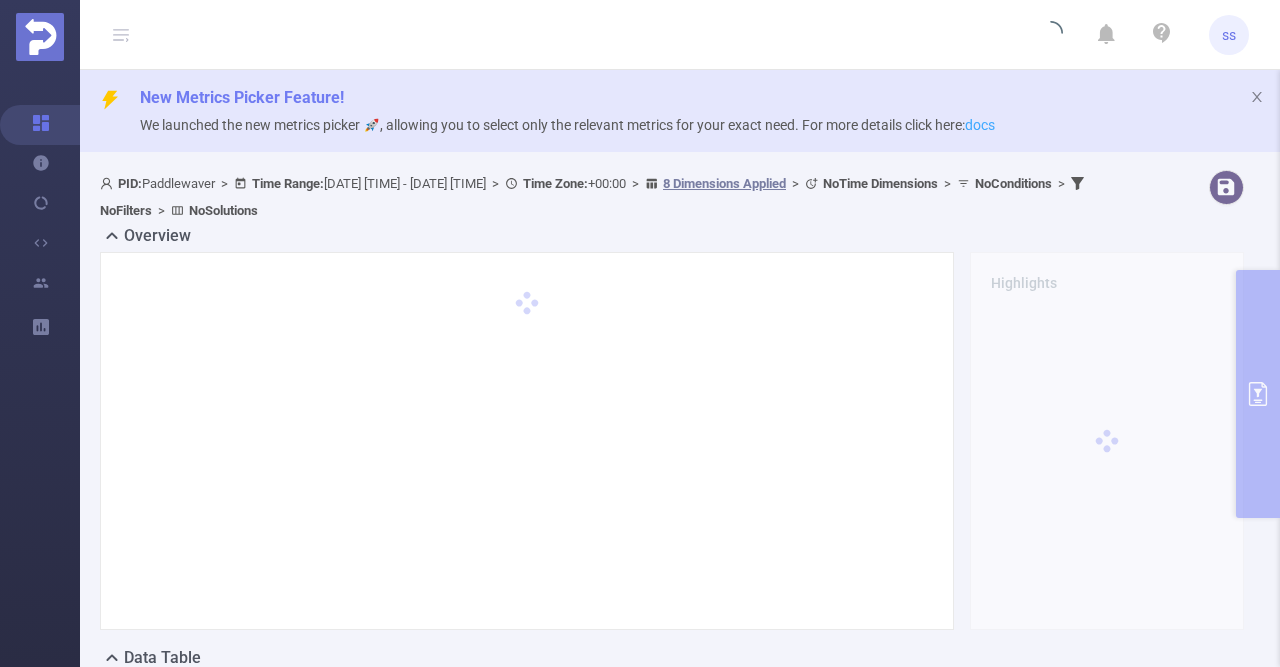click on "docs" at bounding box center (980, 125) 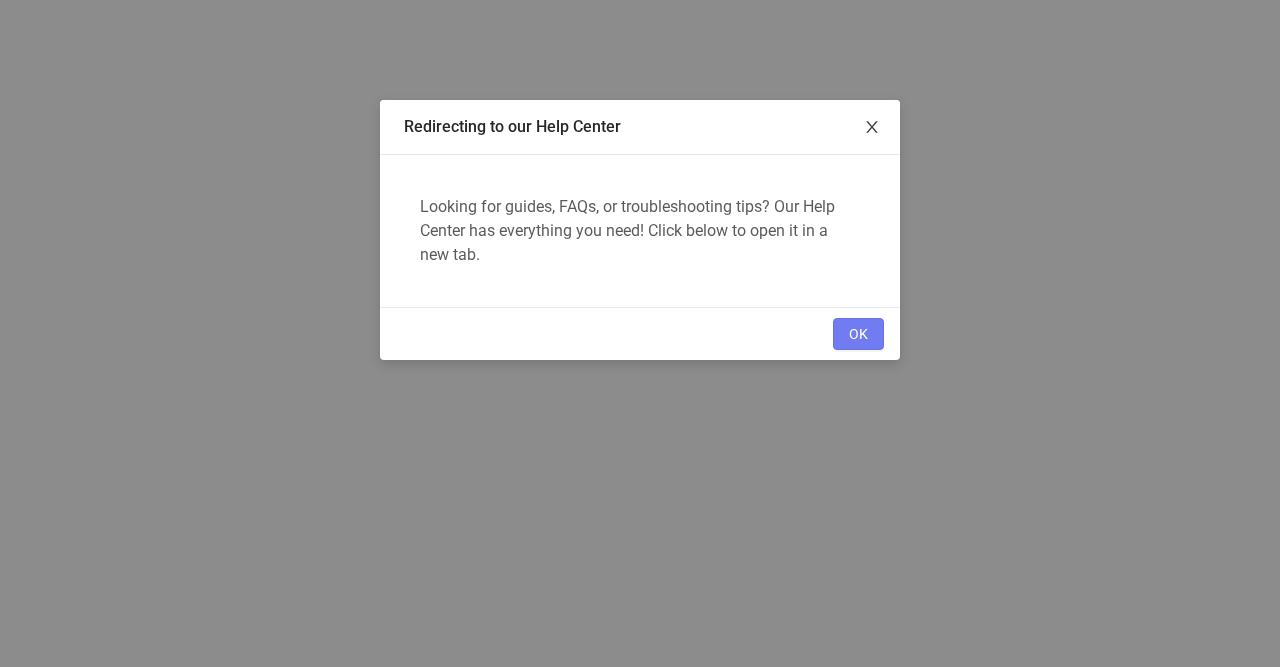 scroll, scrollTop: 0, scrollLeft: 0, axis: both 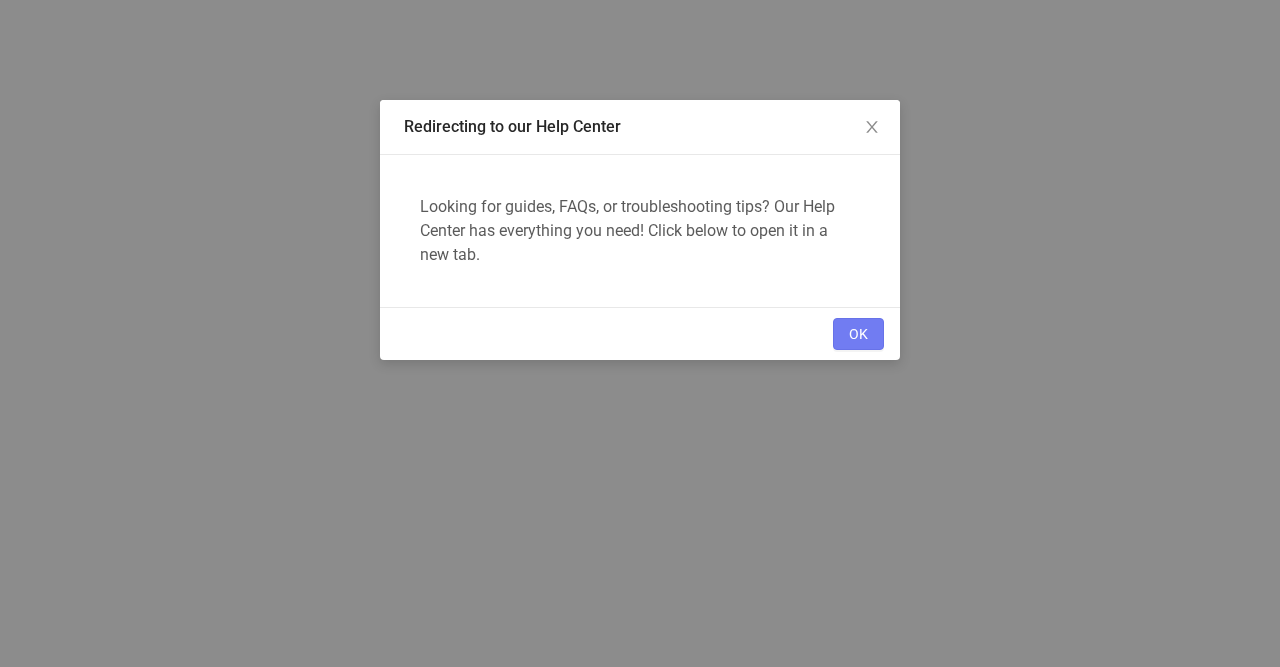 click on "OK" at bounding box center [858, 334] 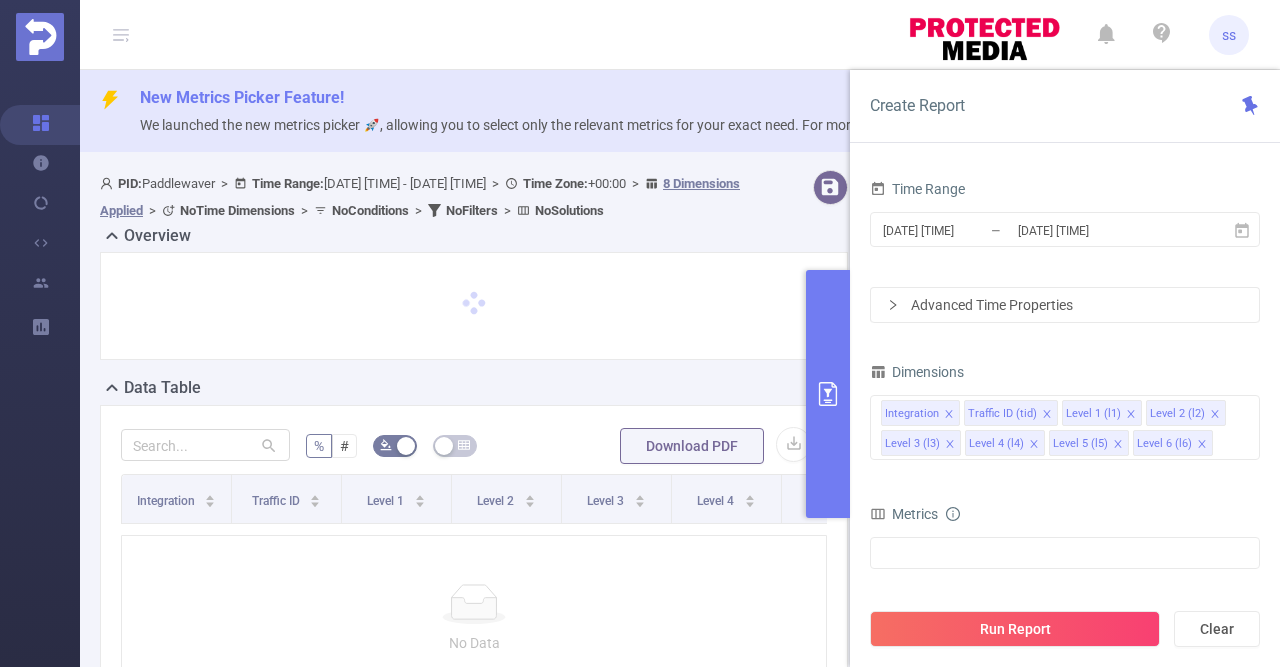 scroll, scrollTop: 0, scrollLeft: 0, axis: both 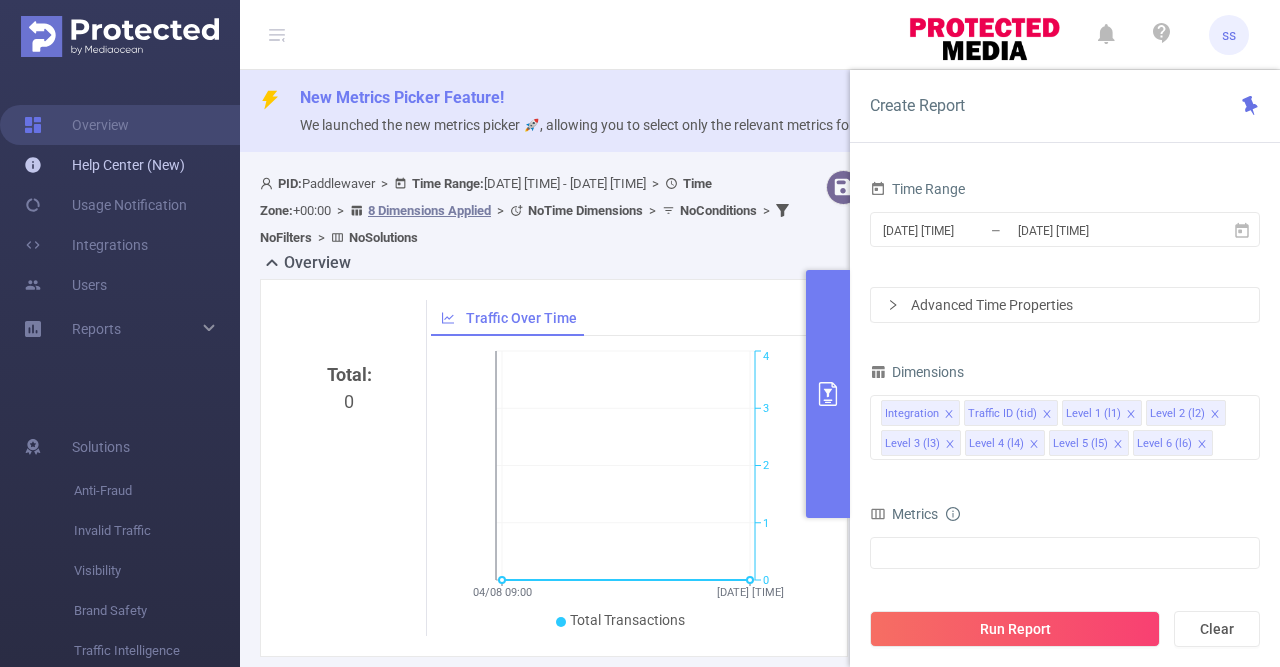 click on "Help Center (New)" at bounding box center (104, 165) 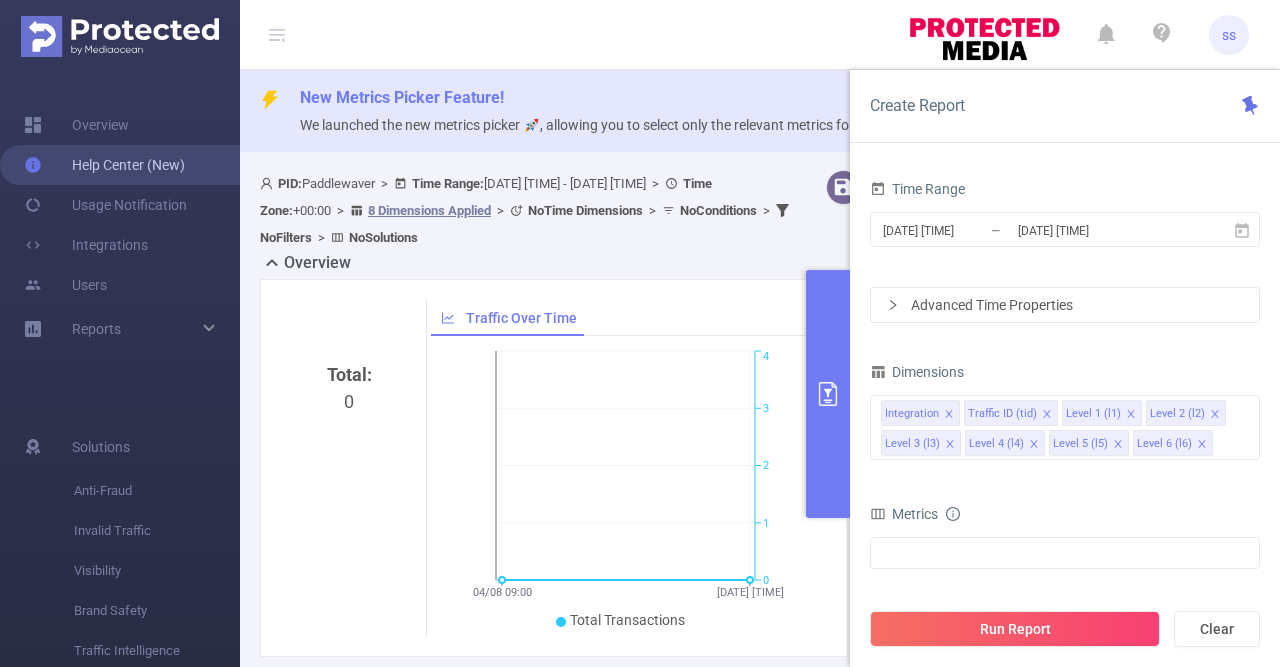 click on "Help Center (New)" at bounding box center (104, 165) 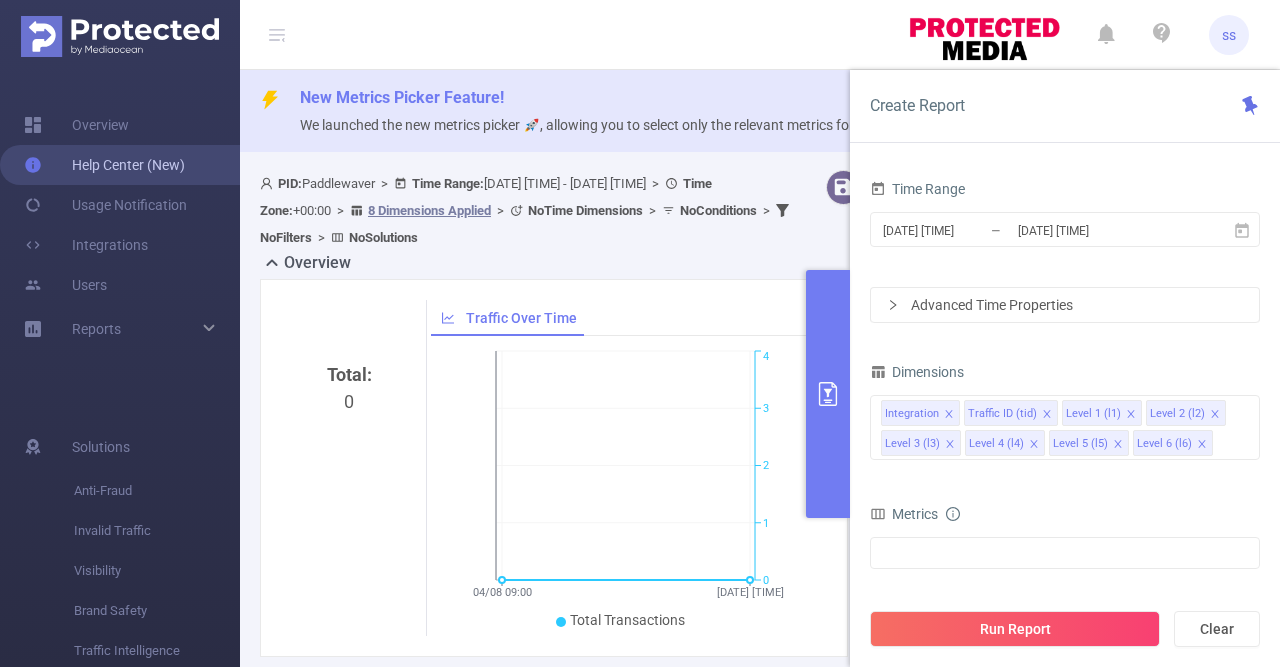 click on "Help Center (New)" at bounding box center [104, 165] 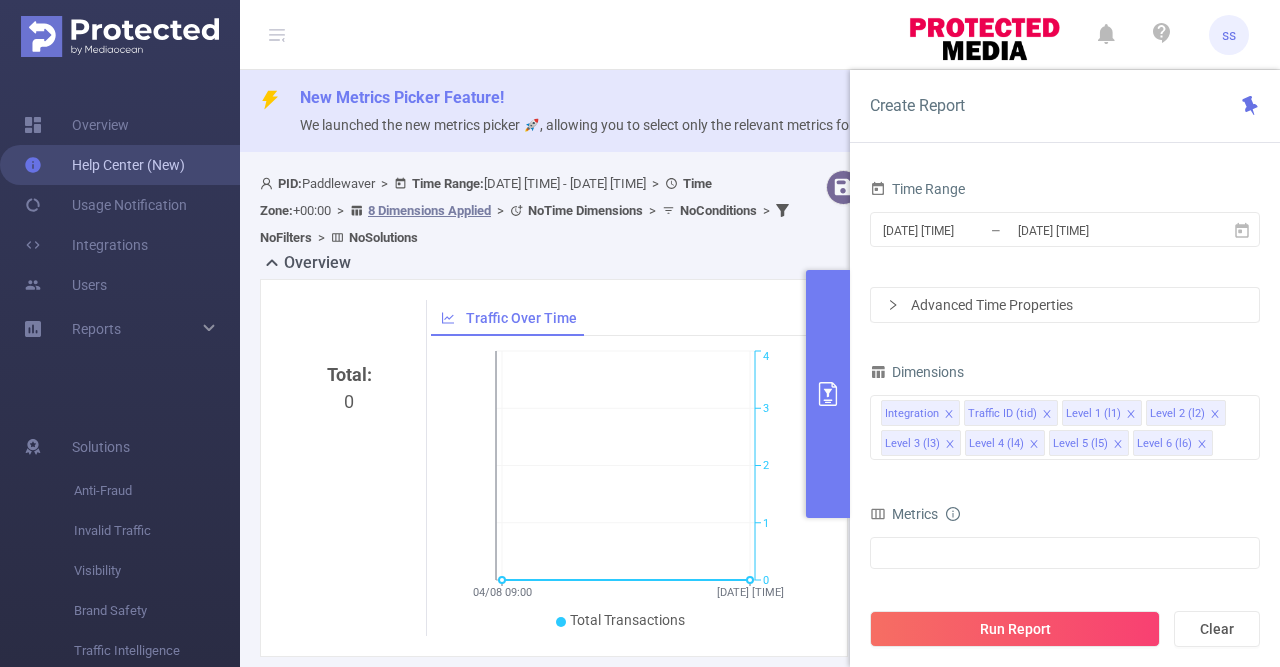 click on "Help Center (New)" at bounding box center (104, 165) 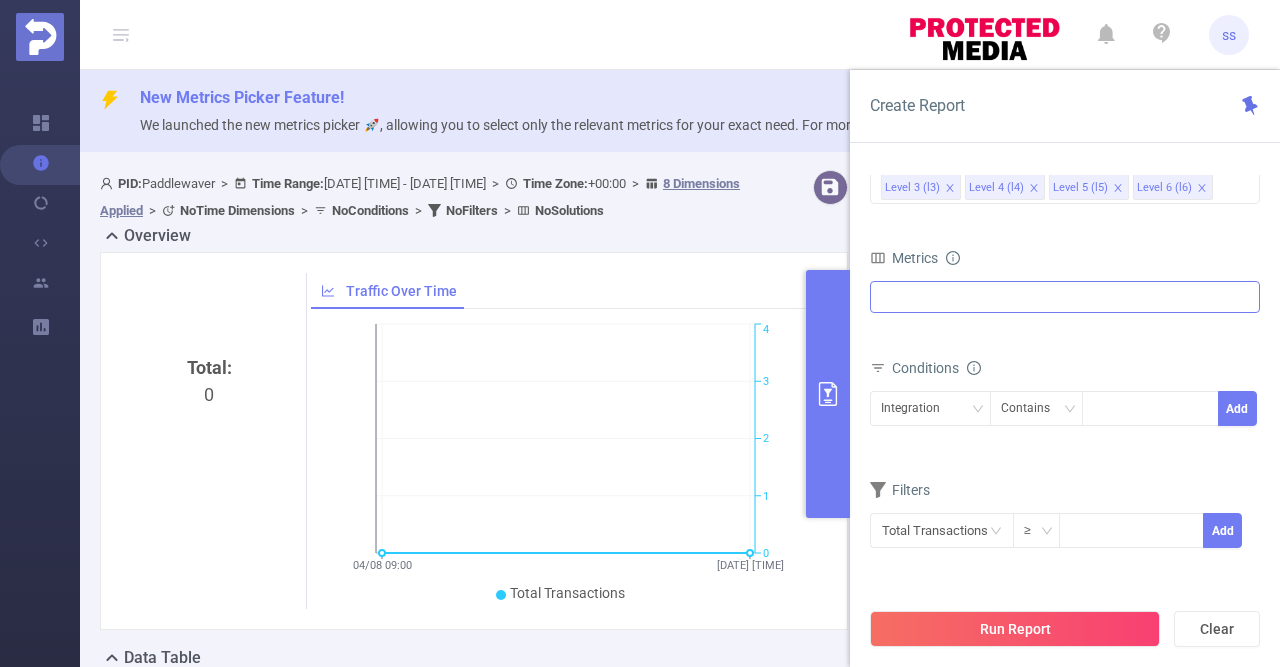 click at bounding box center [1065, 297] 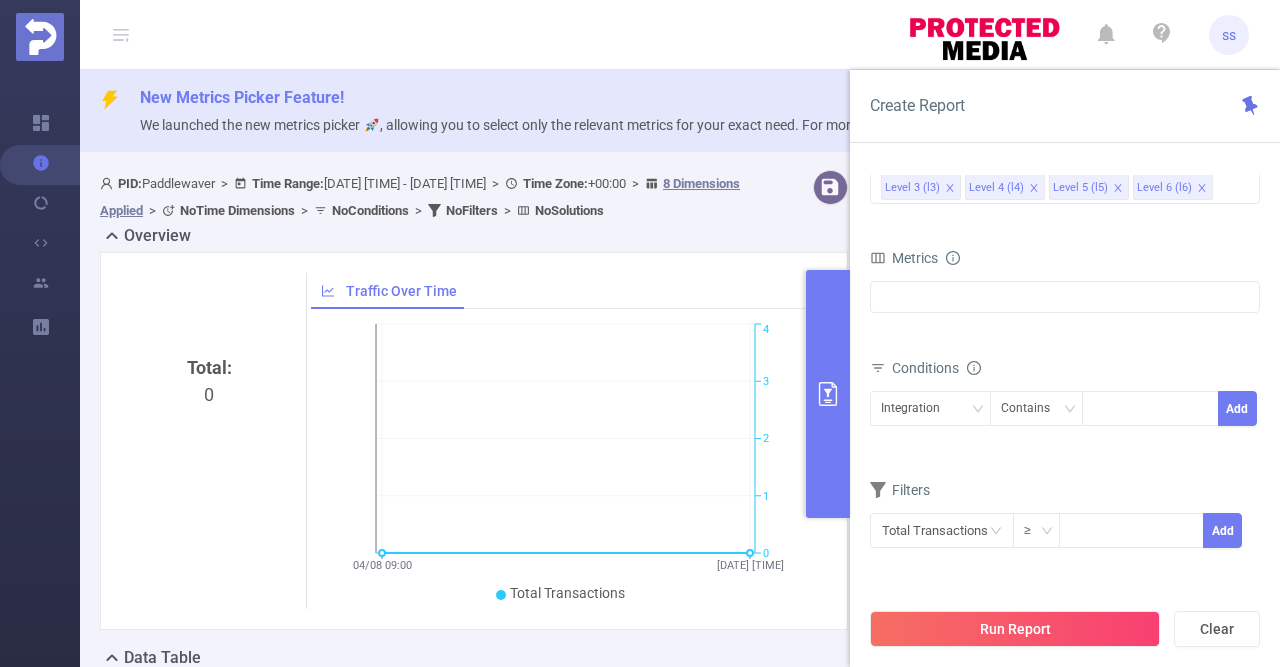 click on "Dimensions Integration Traffic ID (tid) Level 1 (l1) Level 2 (l2) Level 3 (l3) Level 4 (l4) Level 5 (l5) Level 6 (l6)      Metrics af_fraud af_fraud_bot_virus af_fraud_hostile_tools af_fraud_tunneled_traffic af_fraud_non_malicious_bots af_fraud_view af_fraud_publisher af_fraud_reputation af_susp af_susp_bot_virus af_susp_hostile_tools af_susp_tunneled_traffic af_susp_non_malicious_bots af_susp_view af_susp_publisher af_susp_reputation total_ivt   Invalid Traffic    Conditions  Integration Contains   Add    Filters Total Transactions ≥ Add" at bounding box center (1065, 338) 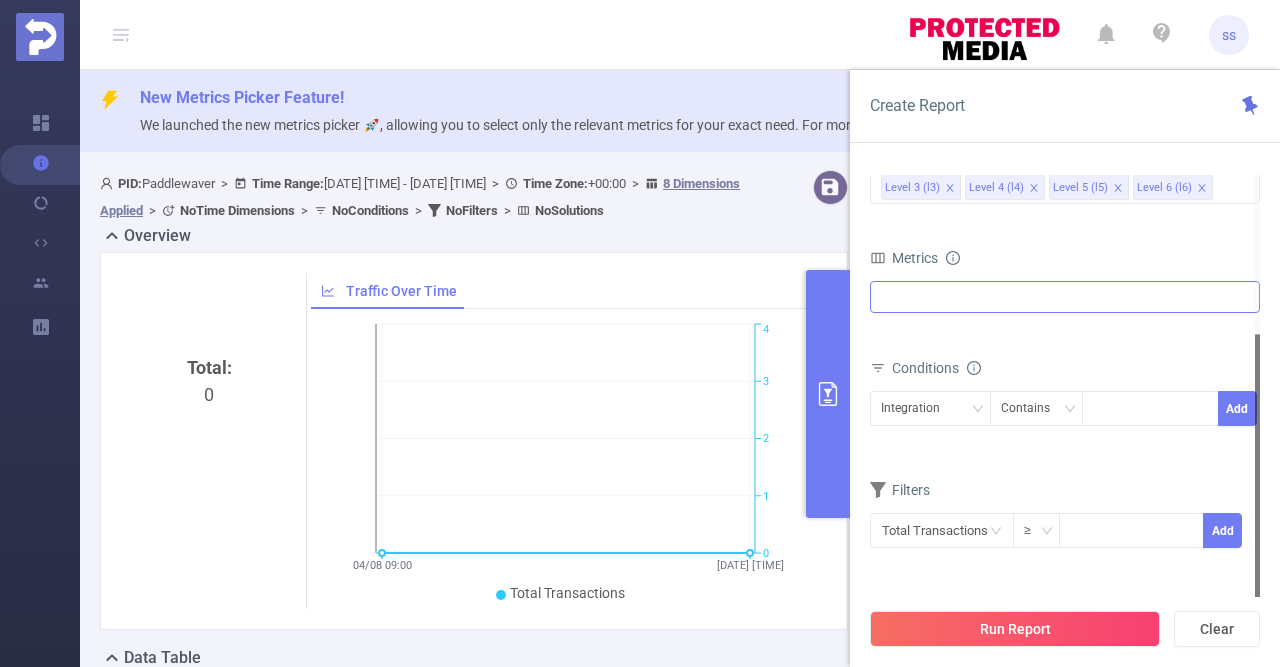 click on "Invalid Traffic" at bounding box center (1065, 297) 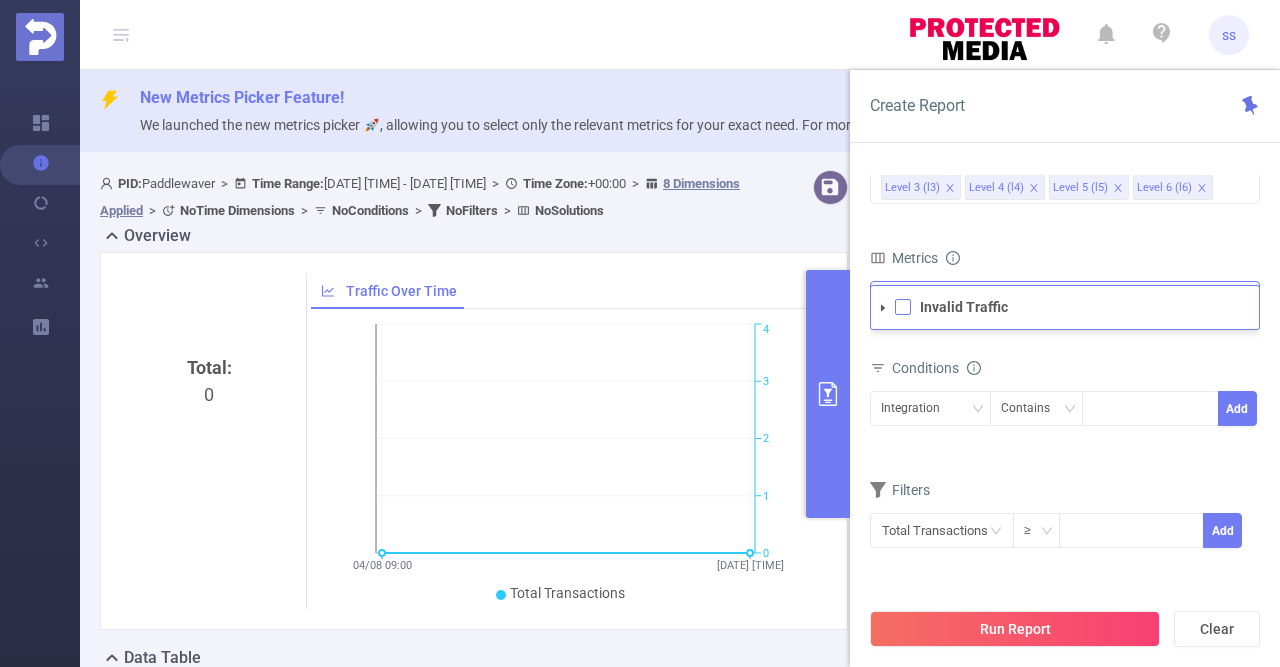 click at bounding box center [903, 307] 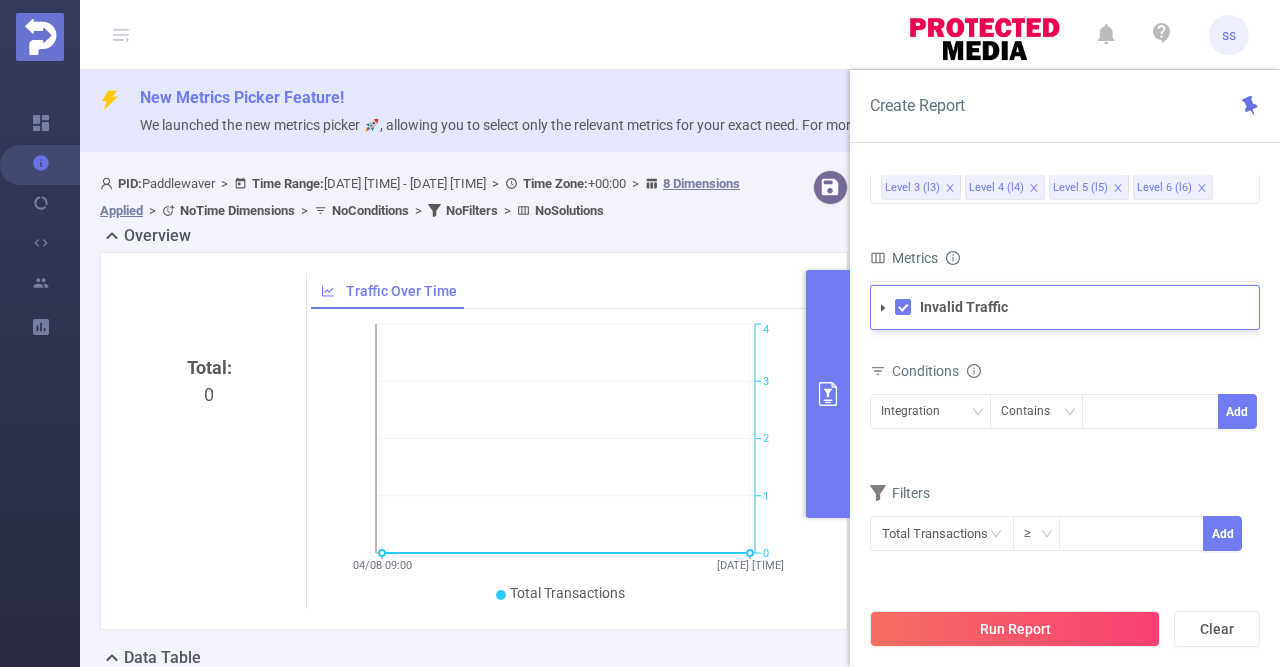 click on "Metrics" at bounding box center (1065, 260) 